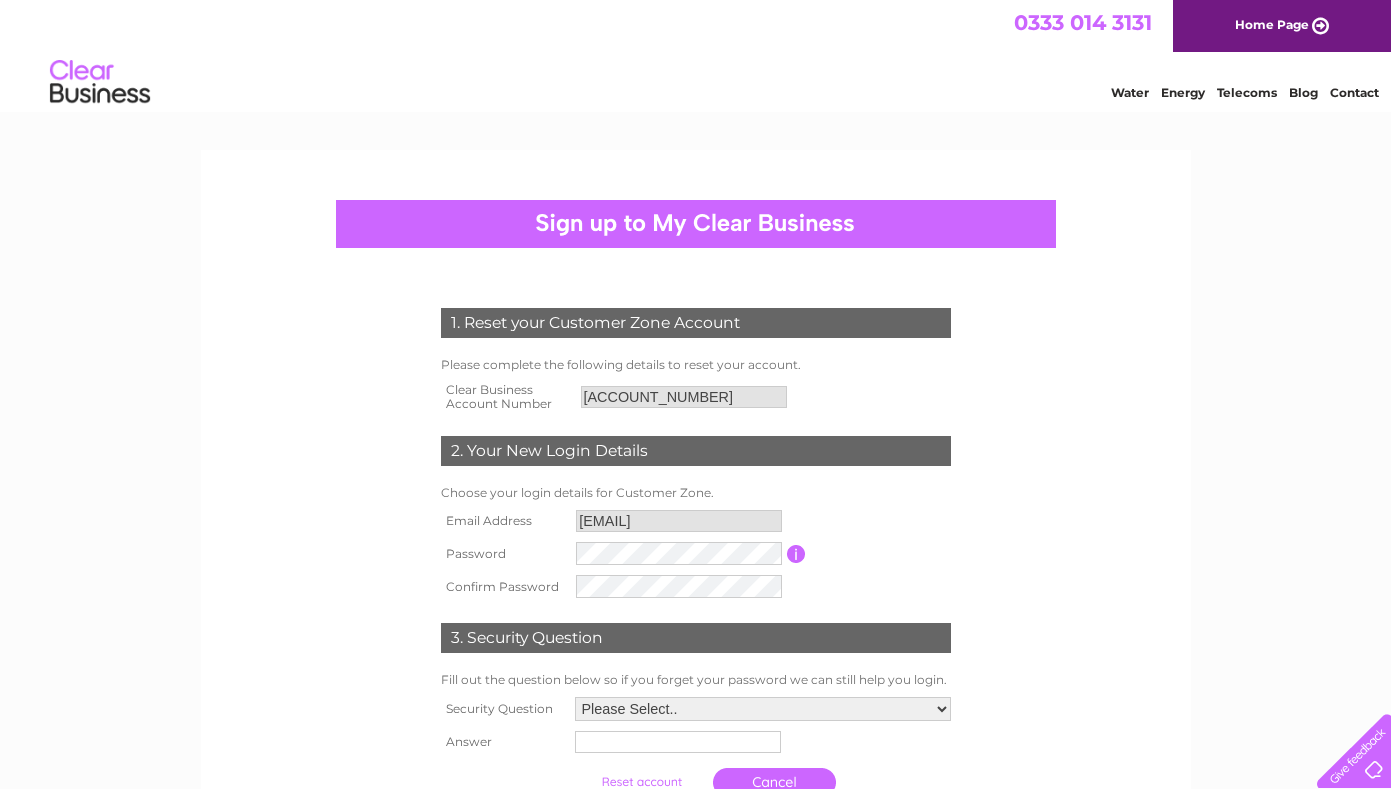 scroll, scrollTop: 0, scrollLeft: 0, axis: both 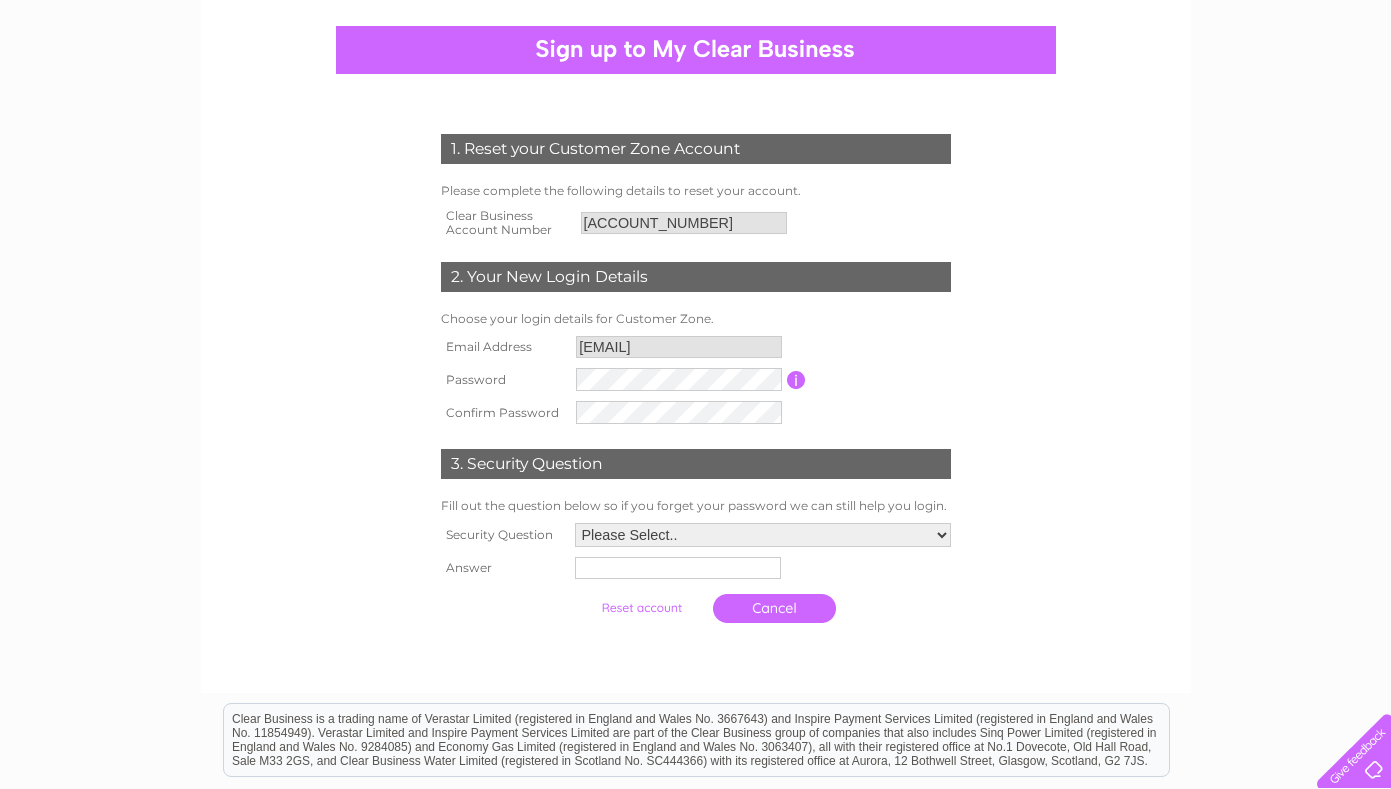 click on "Email Address
info@twistandblissyoga.com
Password
Password must be at least 6 characters long
Confirm Password" at bounding box center (696, 380) 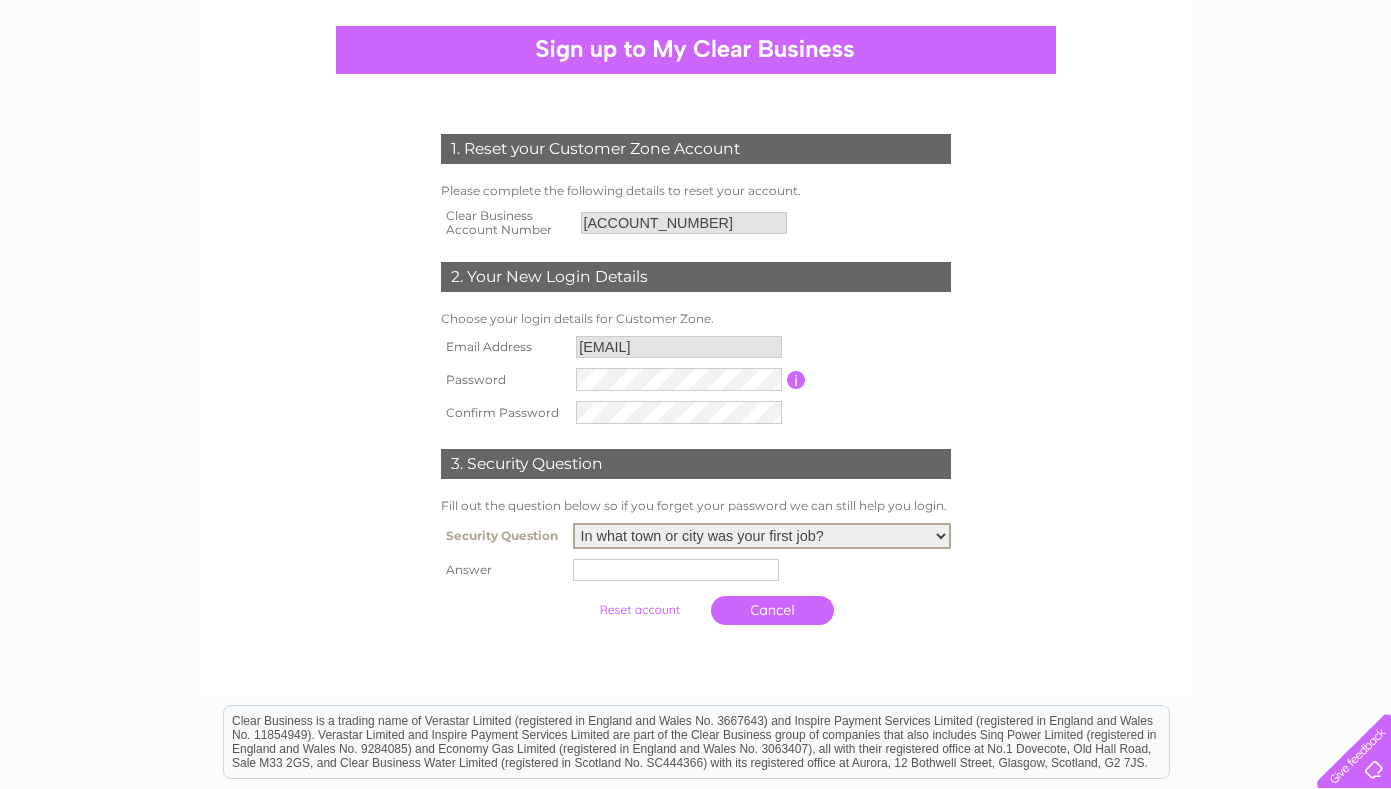 click at bounding box center (676, 570) 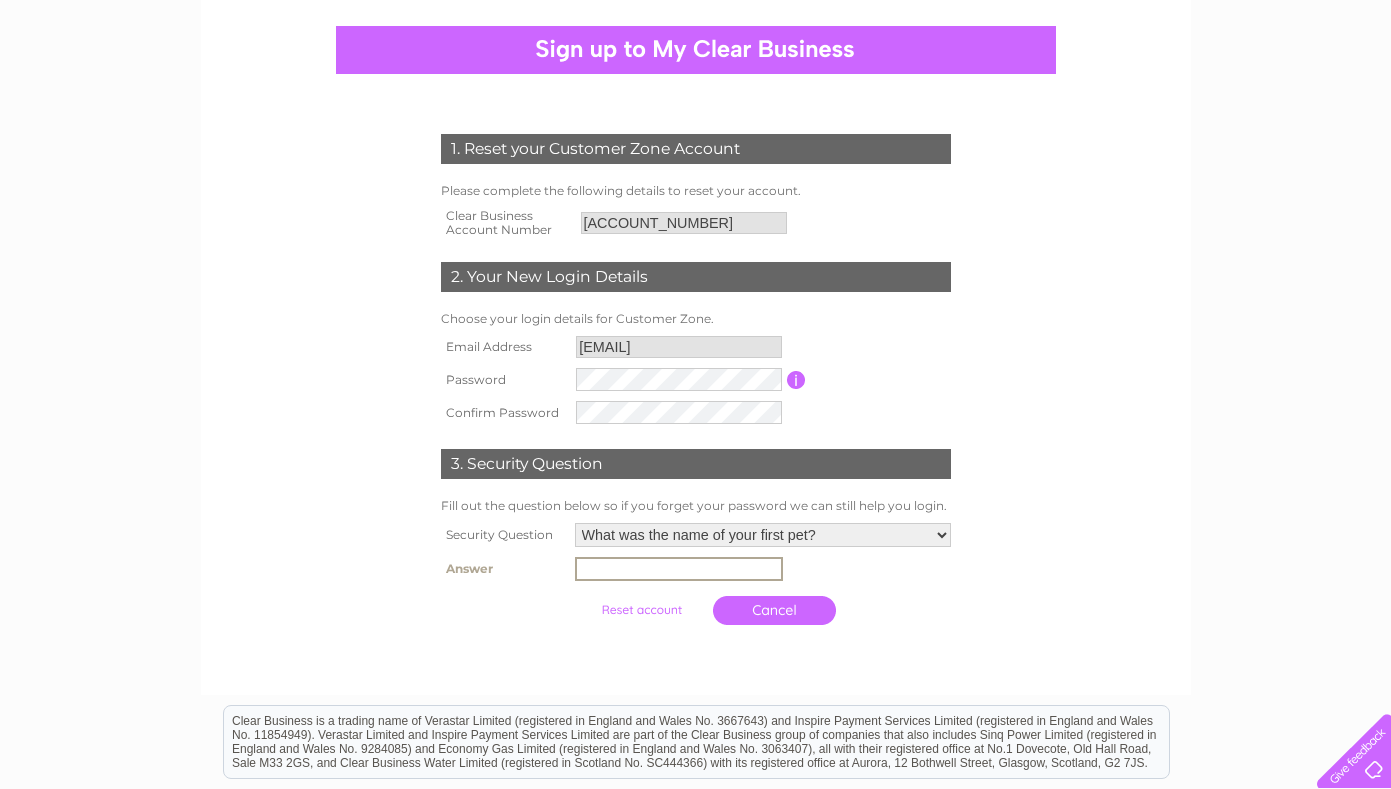 click at bounding box center (679, 569) 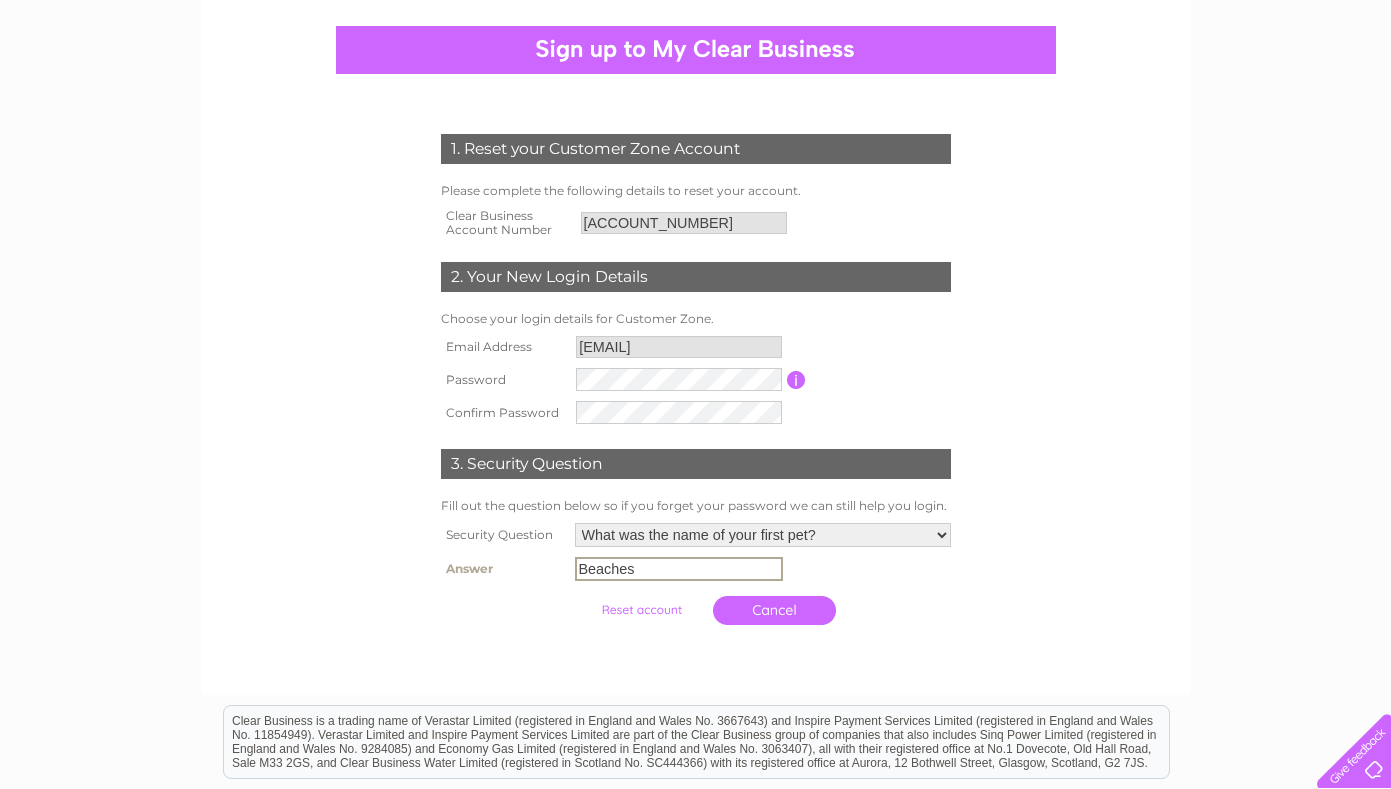 type on "Beaches" 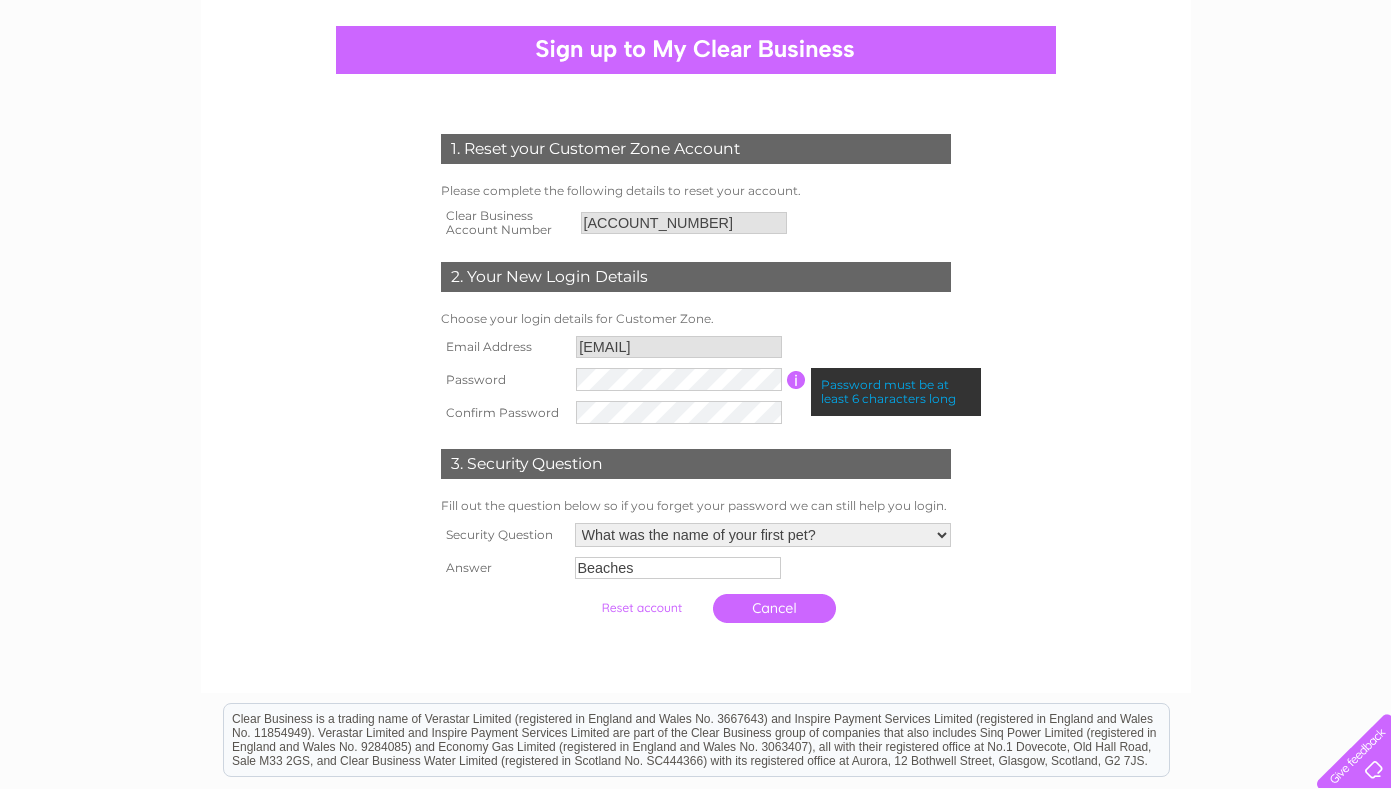 click on "Email Address
info@twistandblissyoga.com
Password
Password must be at least 6 characters long
Confirm Password" at bounding box center (696, 380) 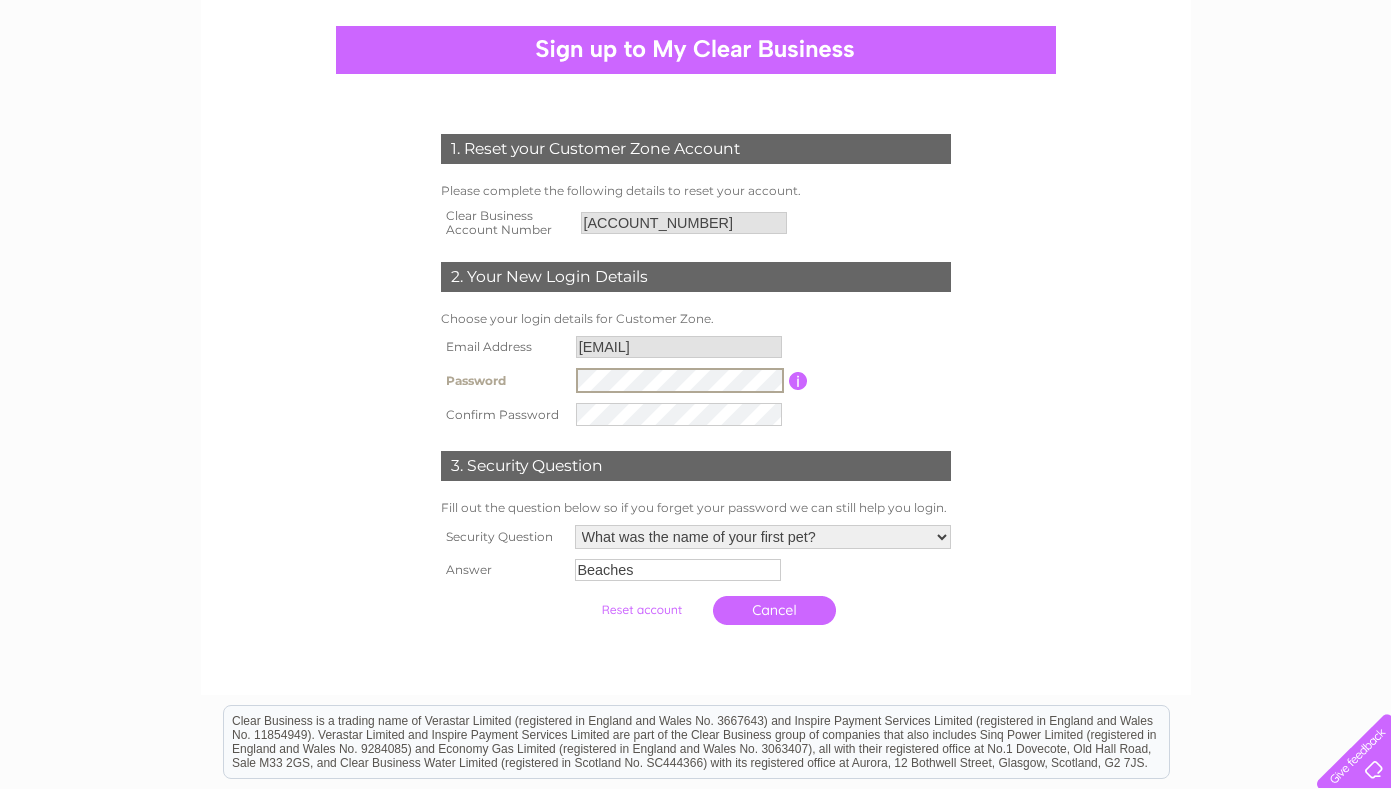 click at bounding box center [696, 655] 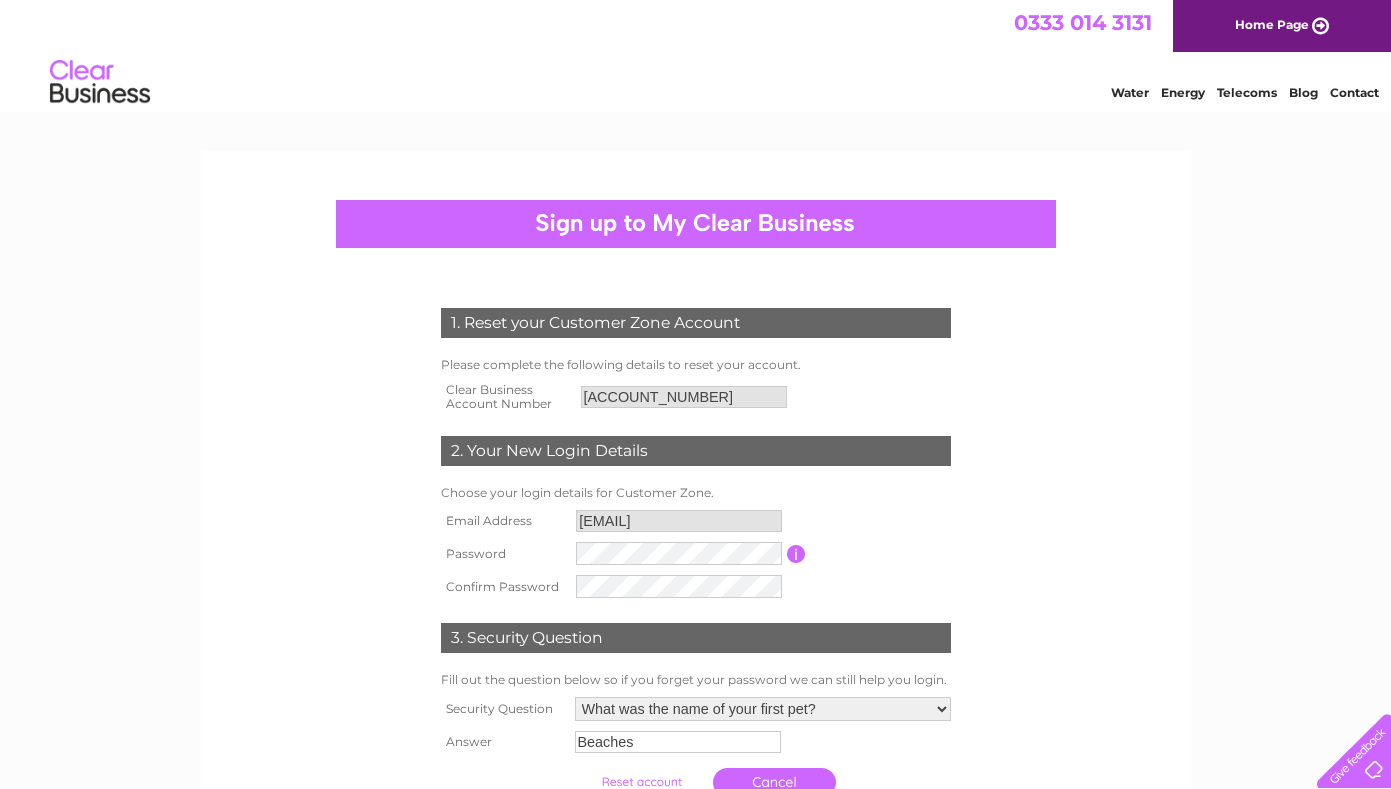 scroll, scrollTop: 0, scrollLeft: 0, axis: both 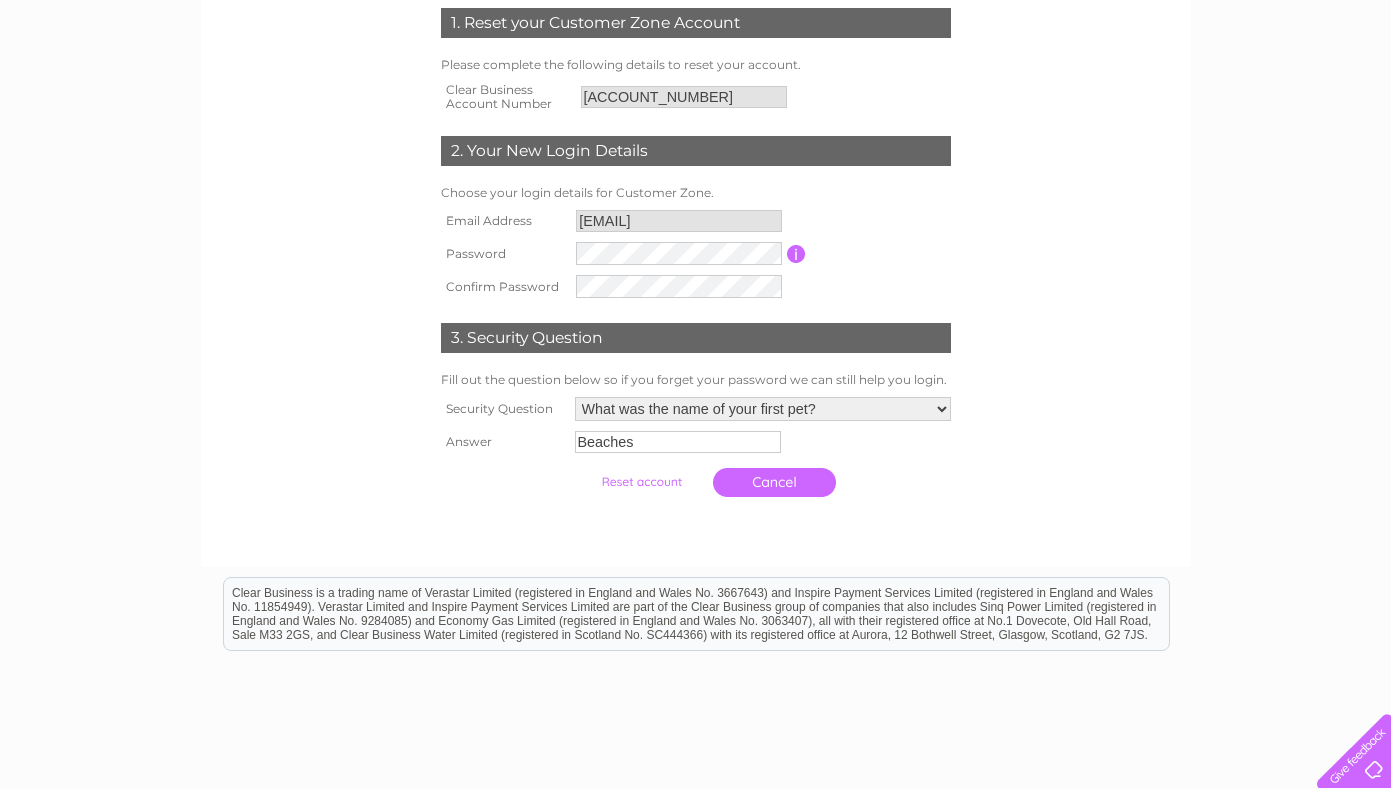 click at bounding box center [641, 482] 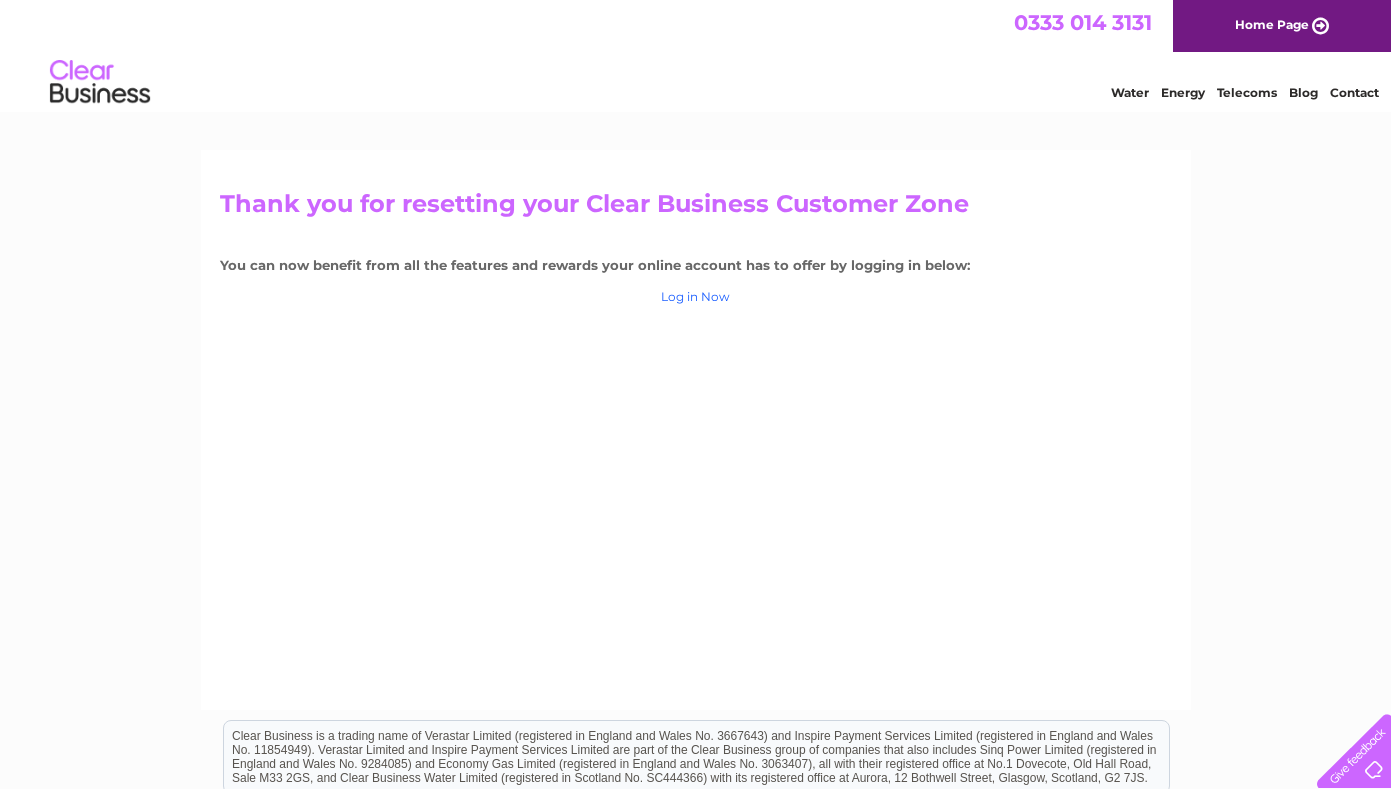 click on "Log in Now" at bounding box center [695, 296] 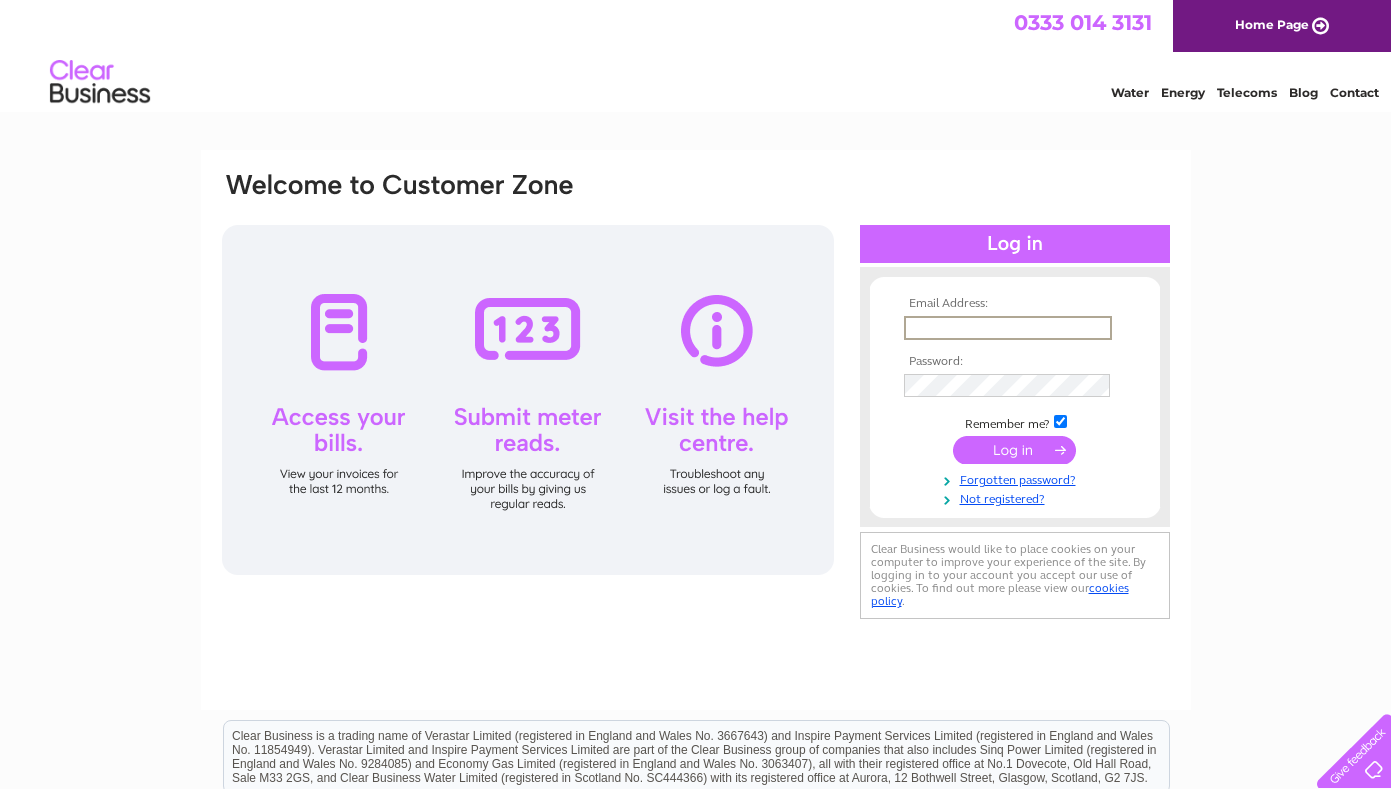 scroll, scrollTop: 0, scrollLeft: 0, axis: both 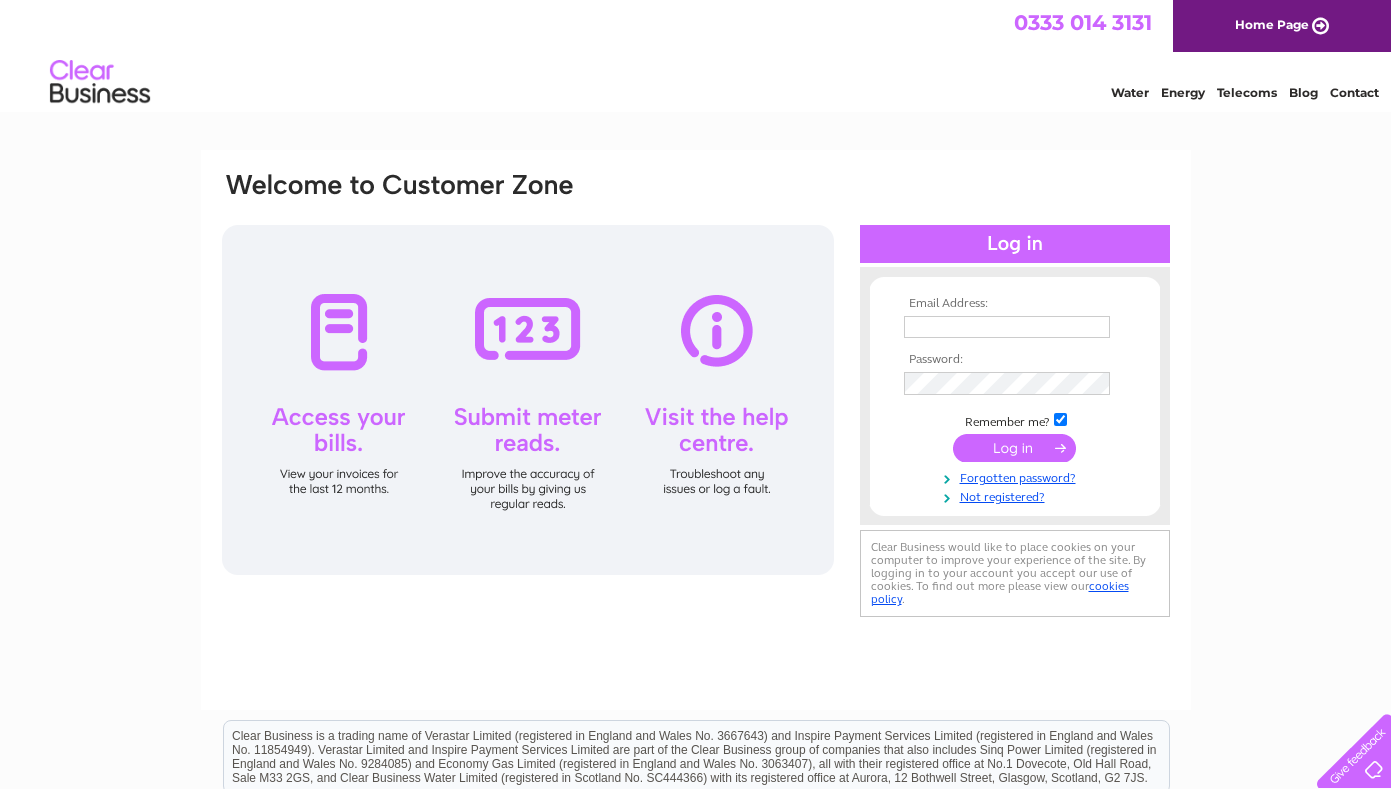 type on "[EMAIL]" 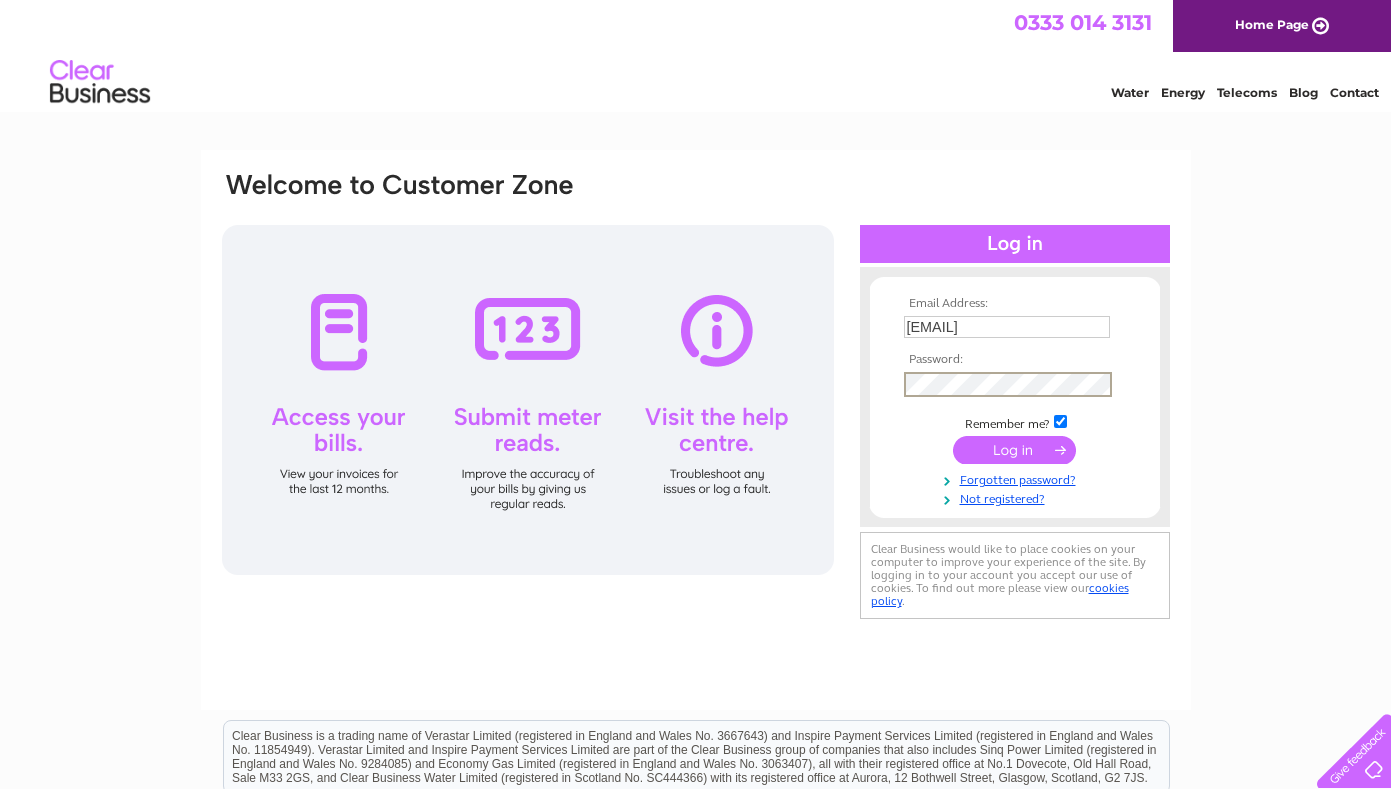 click at bounding box center (1014, 450) 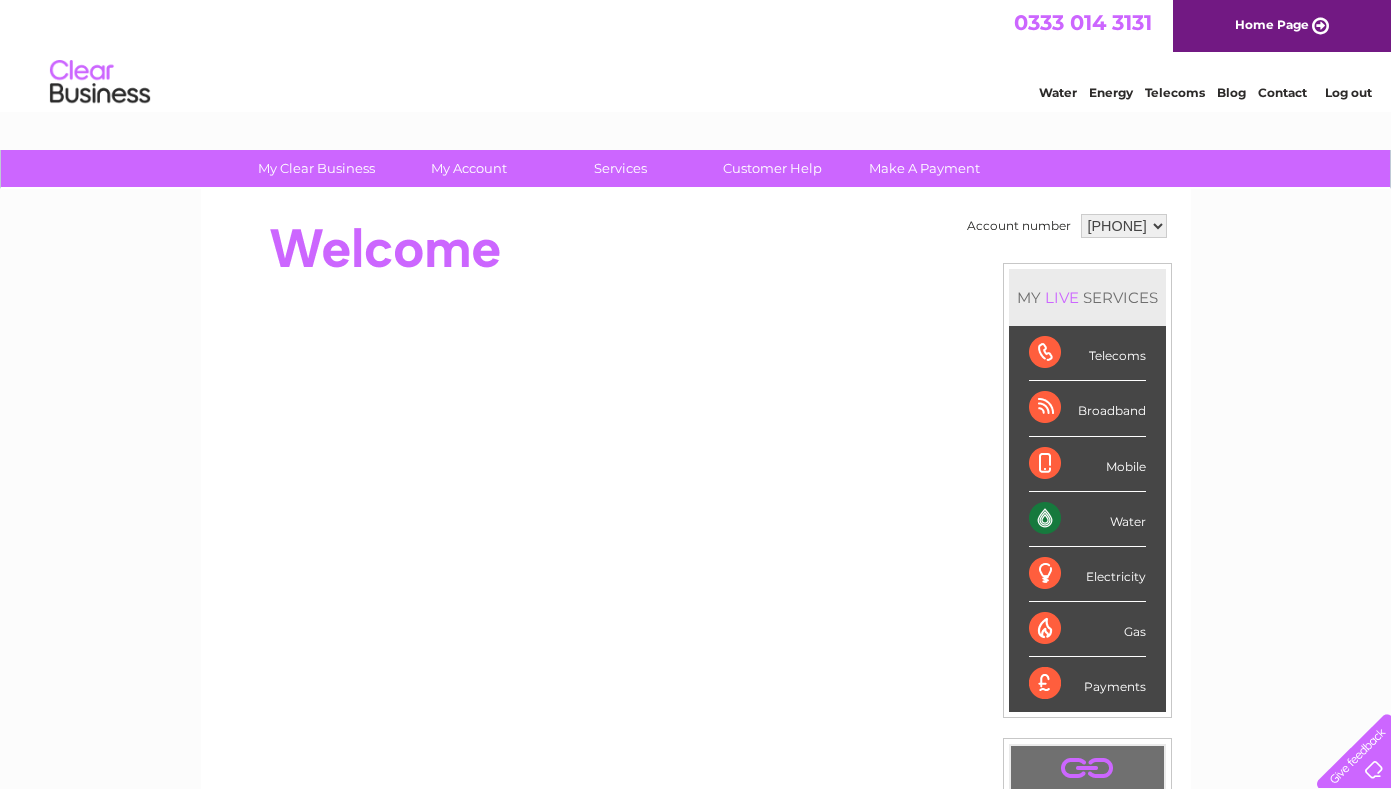 scroll, scrollTop: 0, scrollLeft: 0, axis: both 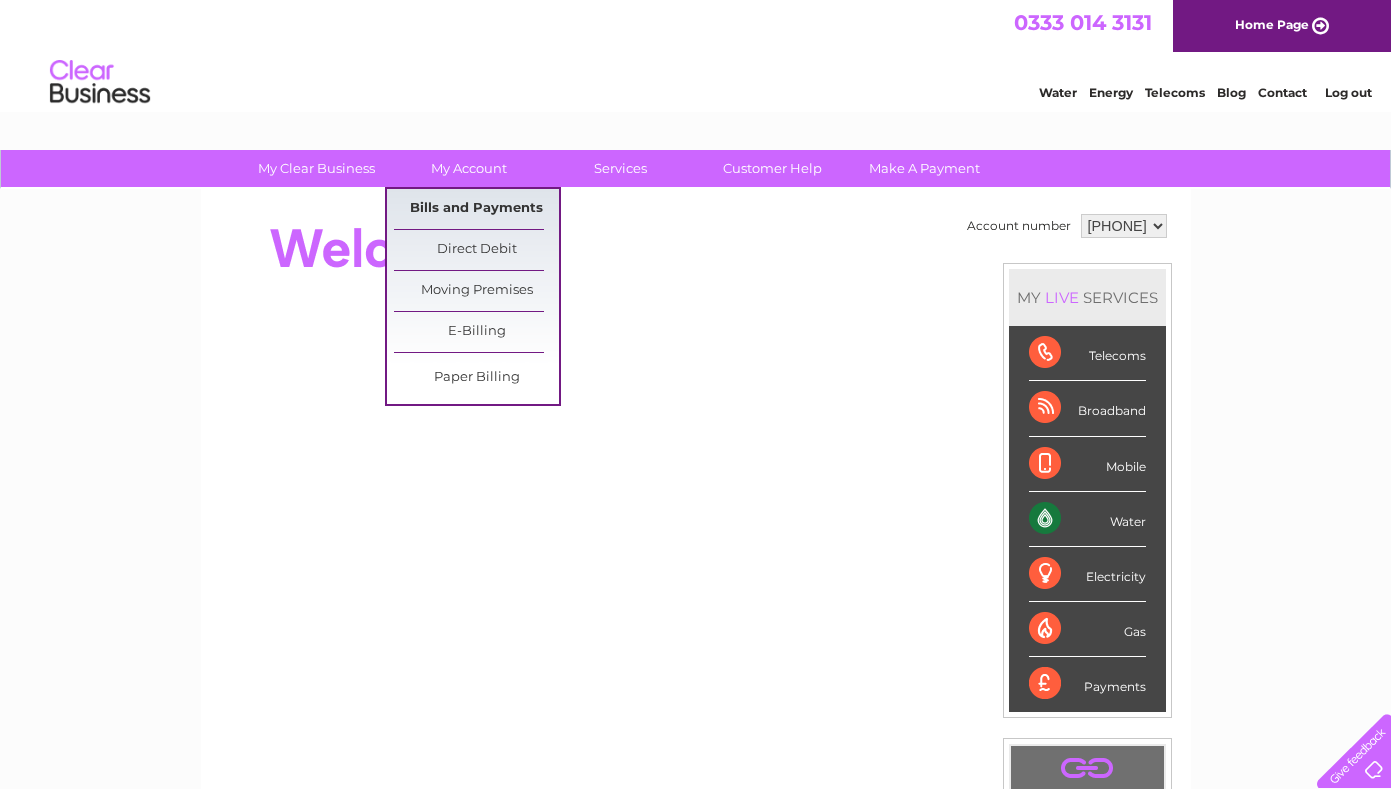 click on "Bills and Payments" at bounding box center [476, 209] 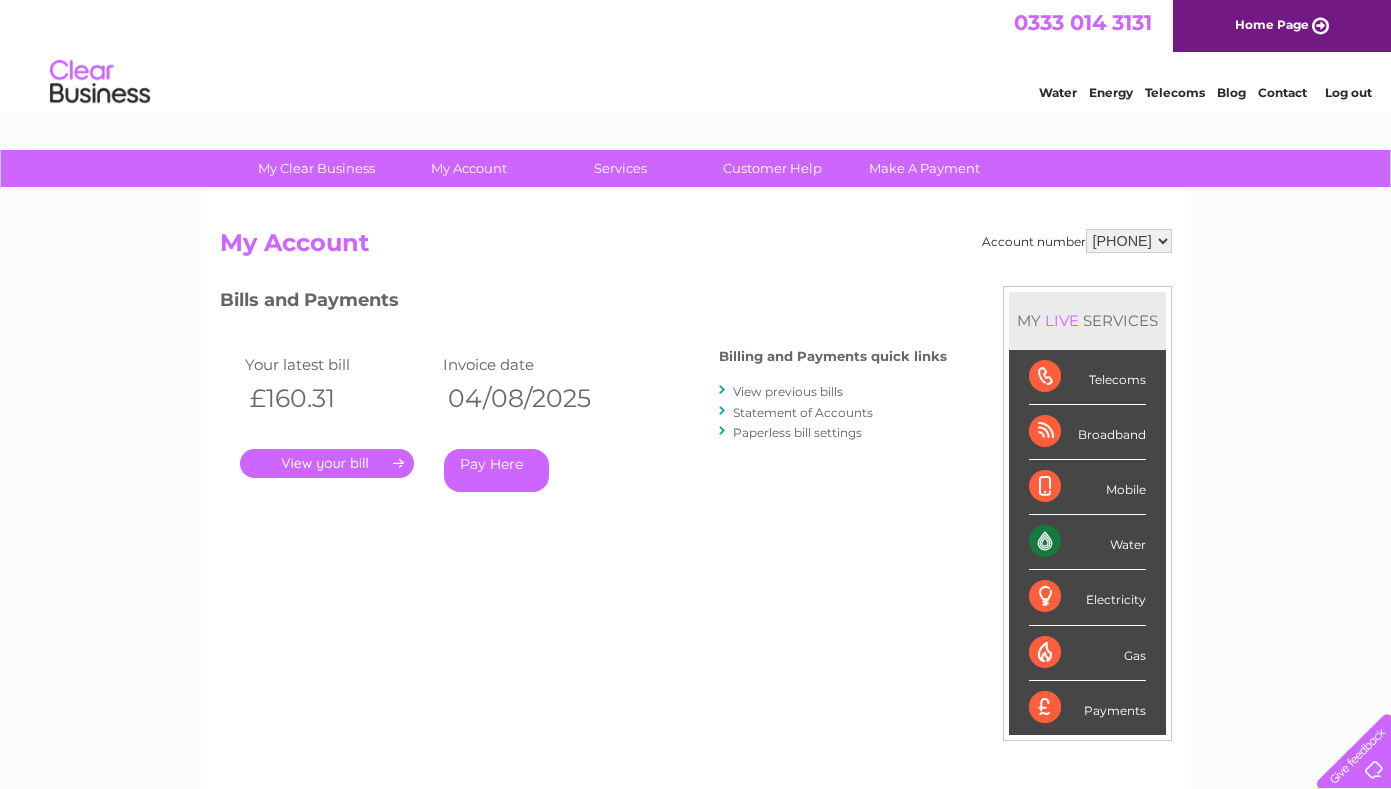 scroll, scrollTop: 0, scrollLeft: 0, axis: both 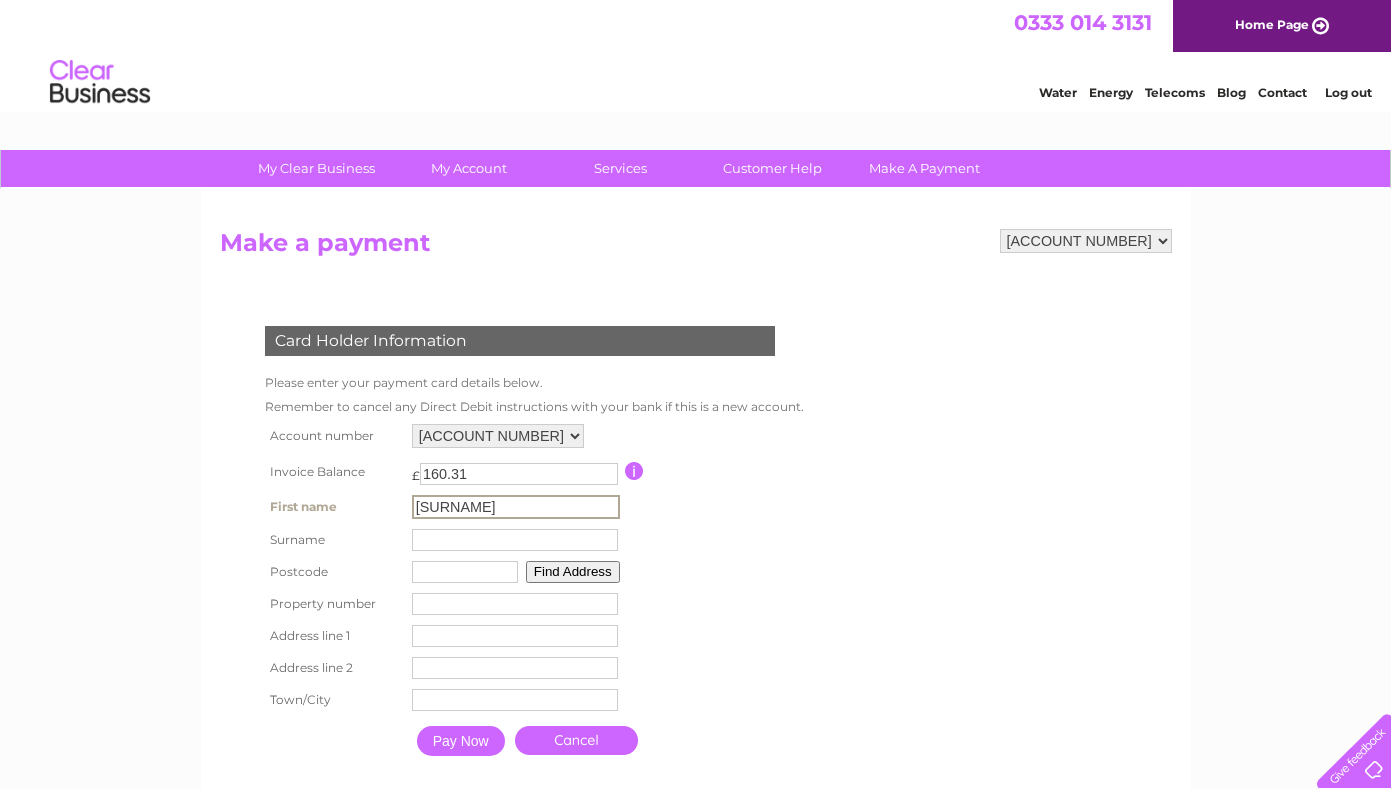 type on "Roxanna" 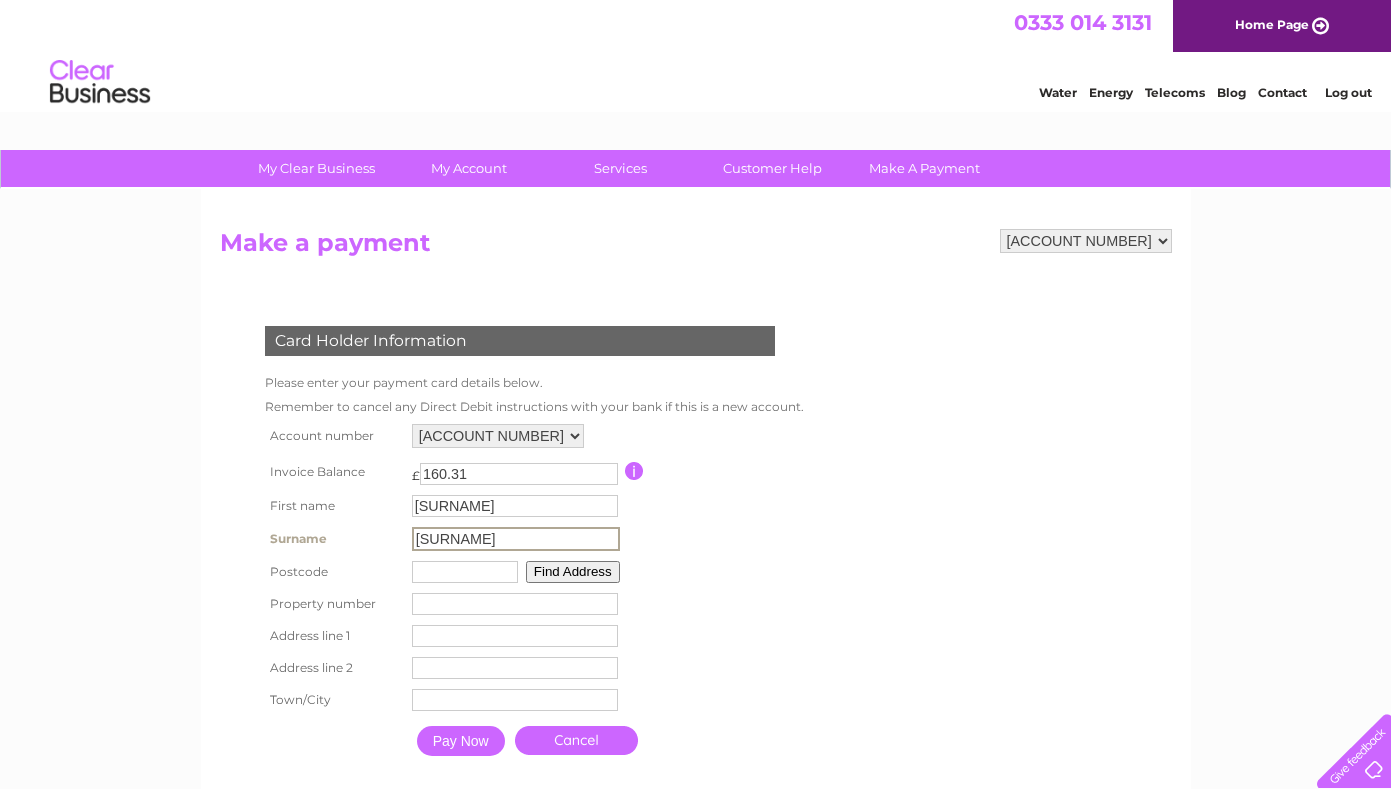 type on "Hunter" 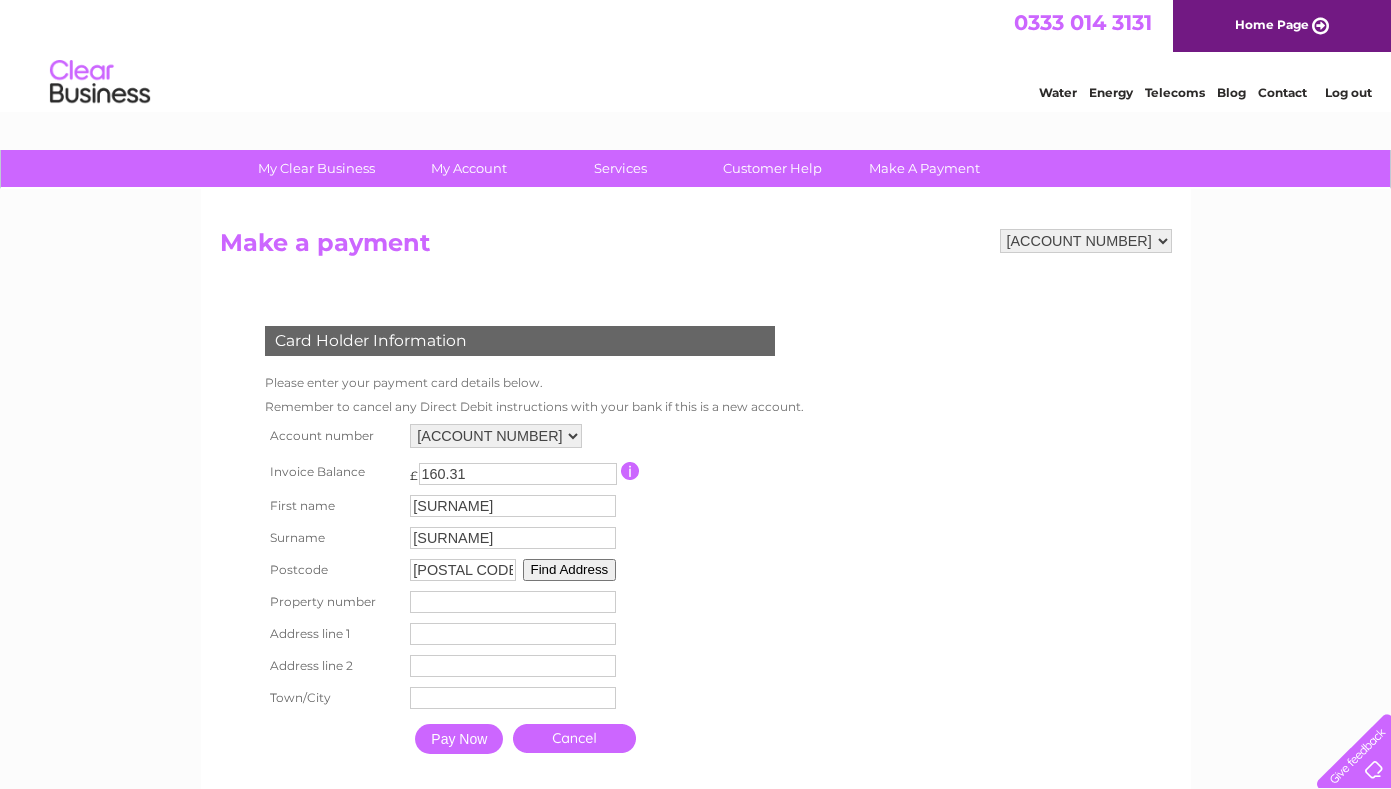 type on "EH4 5LG" 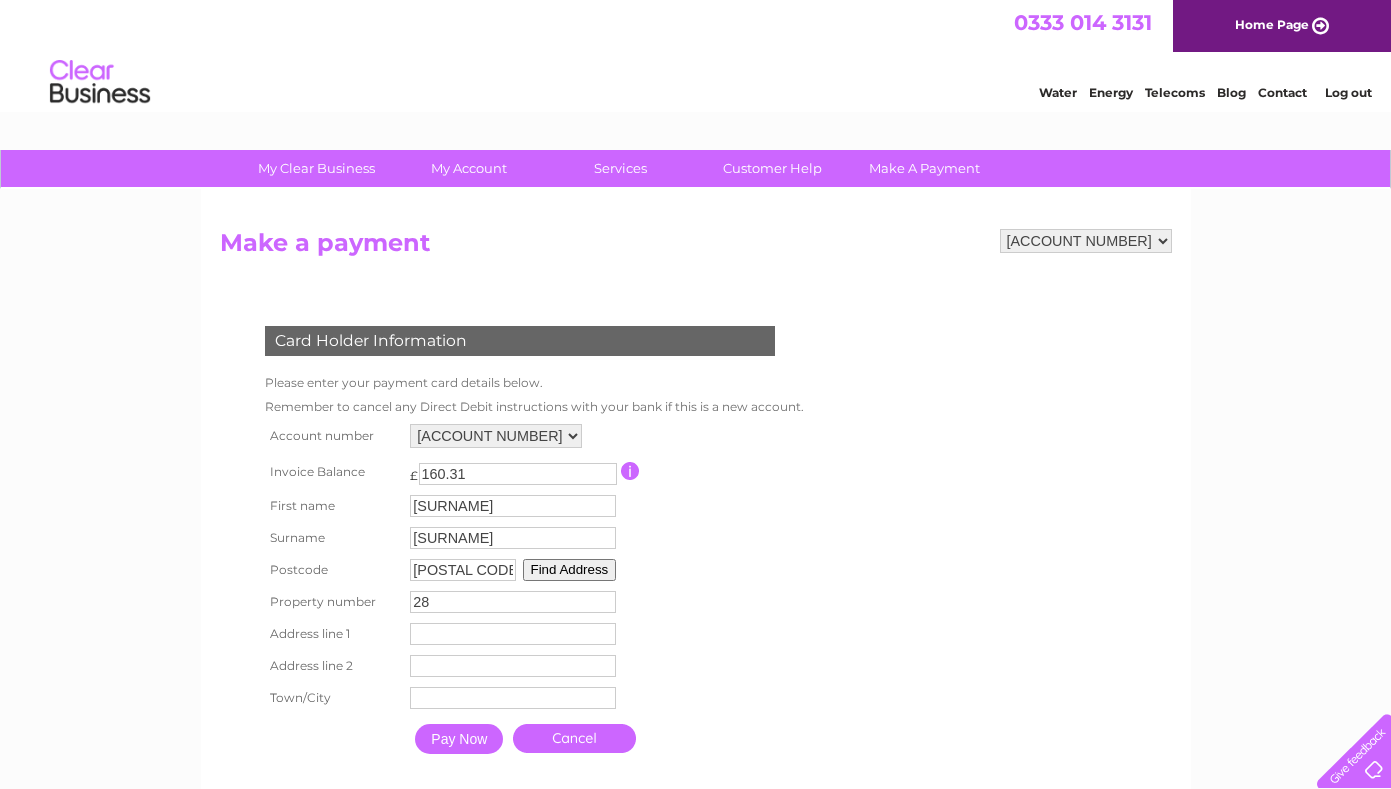 type on "2" 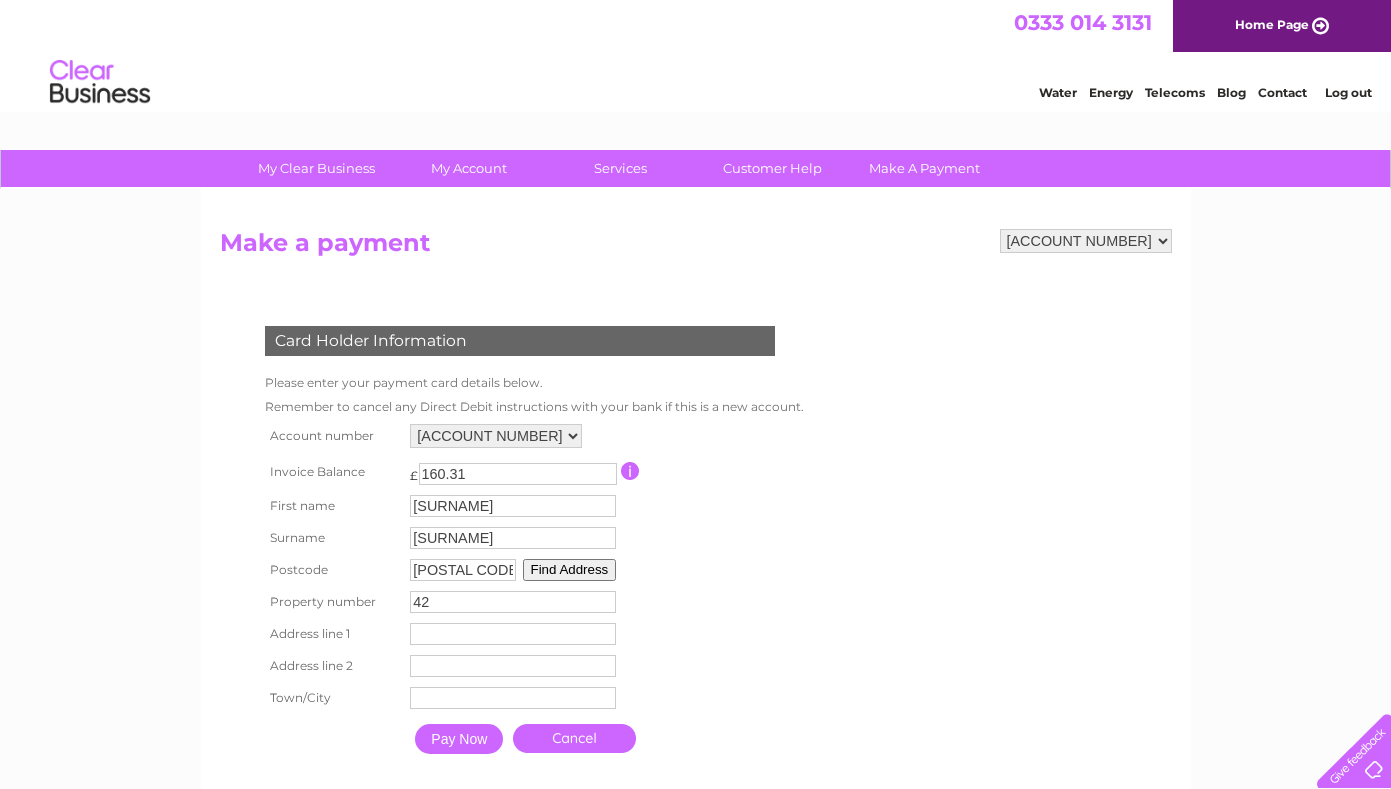 type on "42" 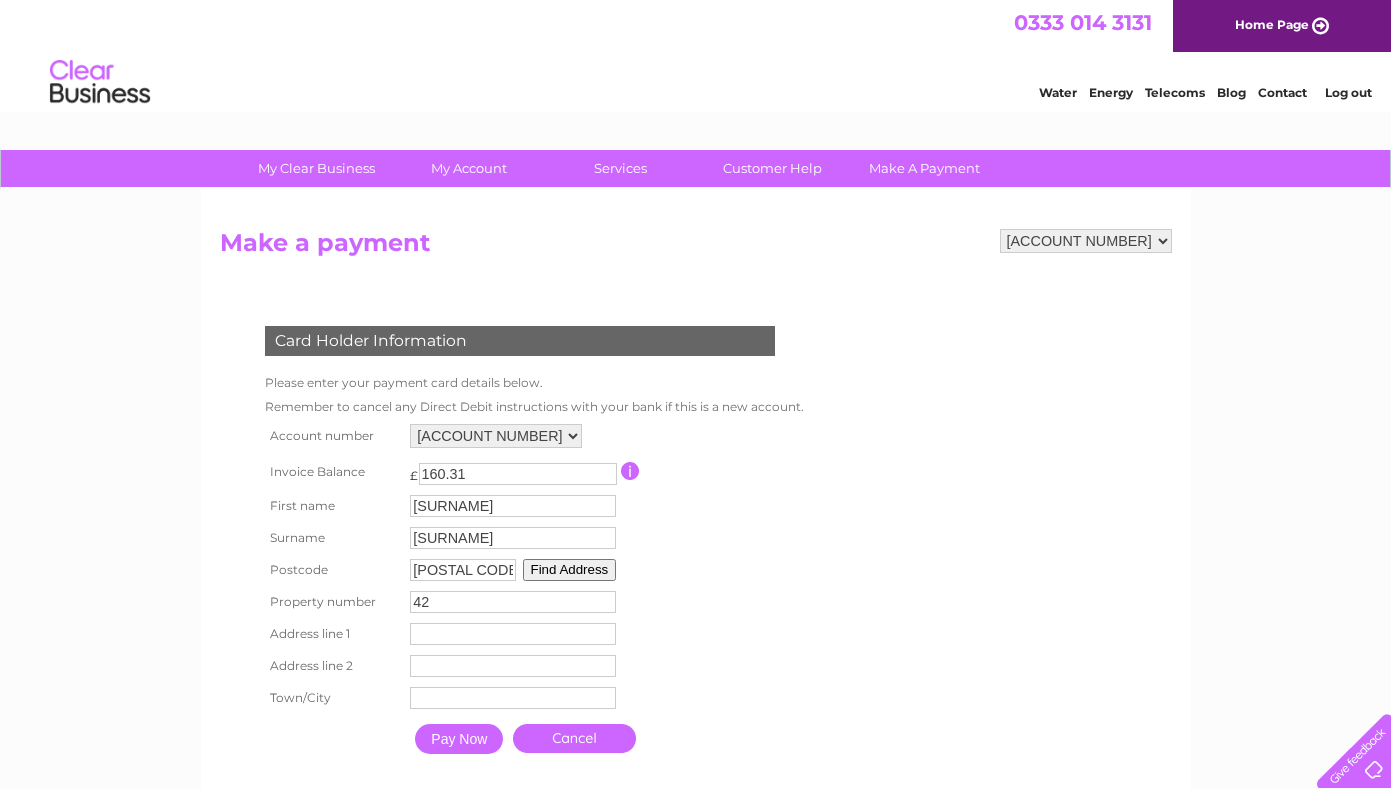 click on "EH4 5LG" at bounding box center (463, 570) 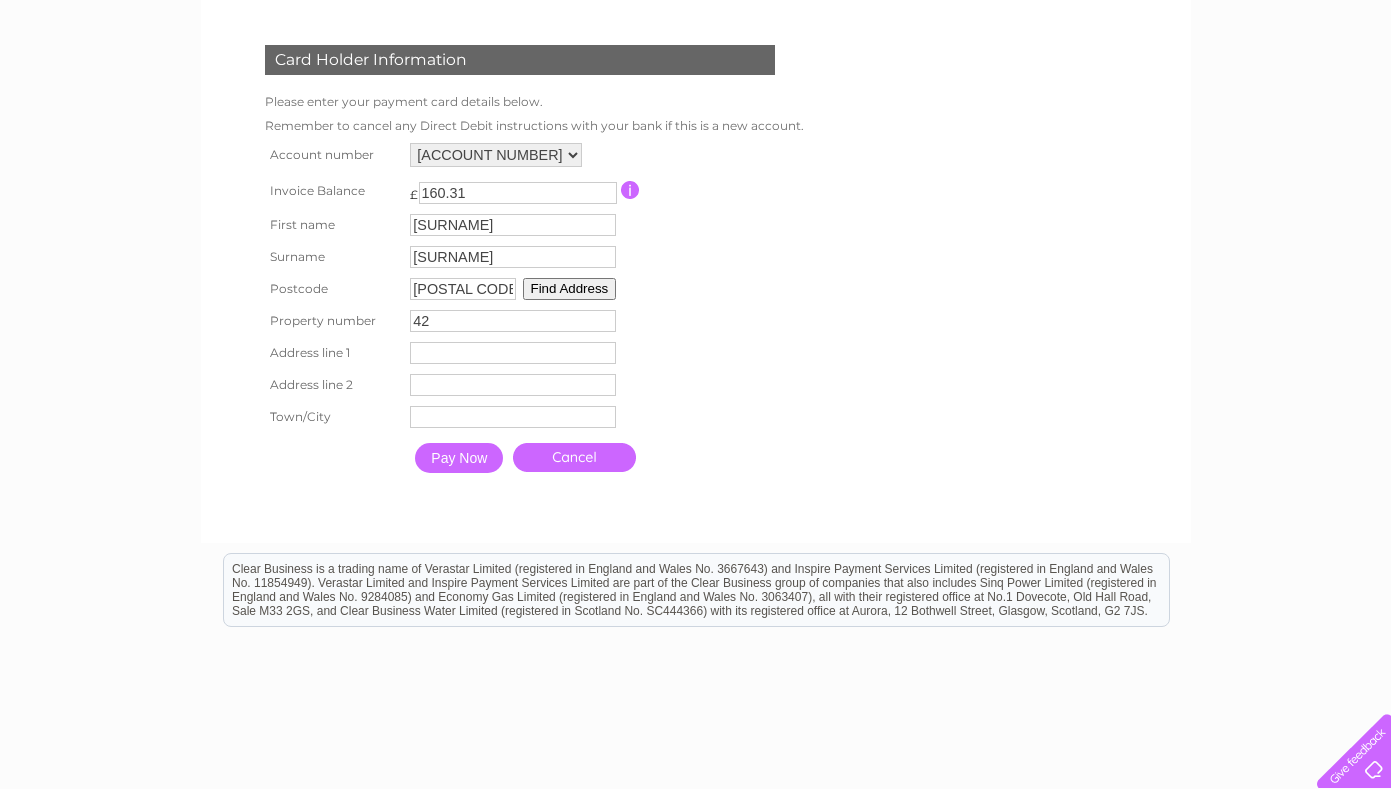 scroll, scrollTop: 282, scrollLeft: 0, axis: vertical 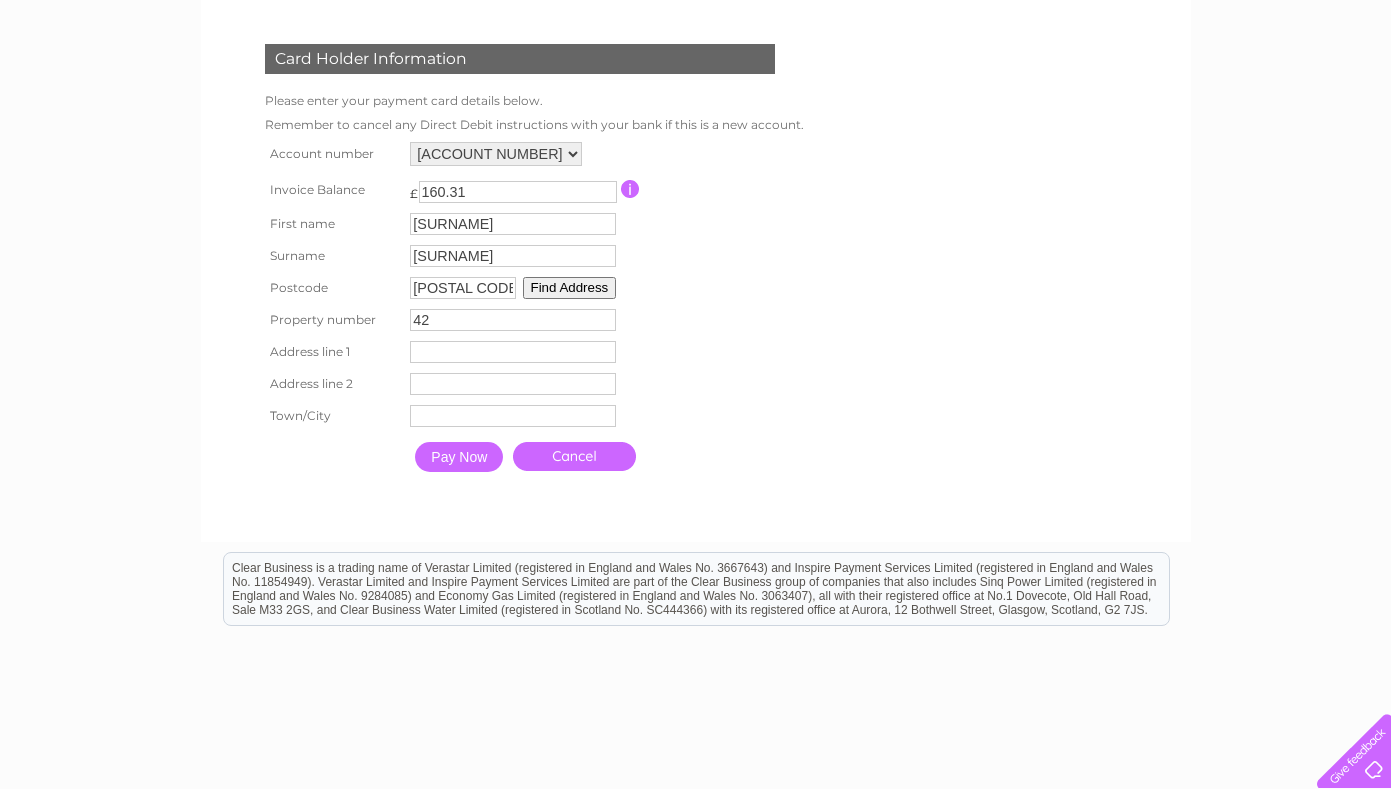 click on "42" at bounding box center [513, 320] 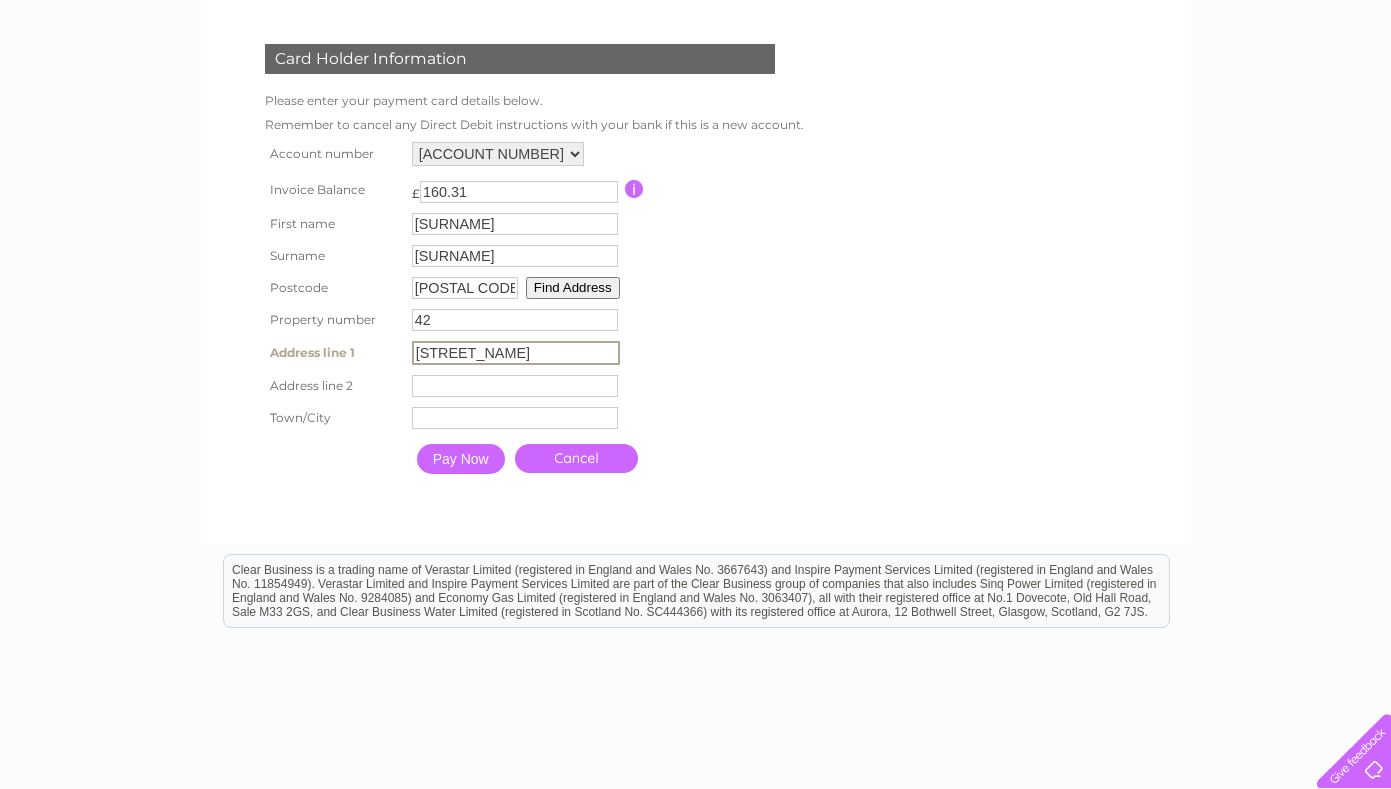 type on "Silverknowes Road" 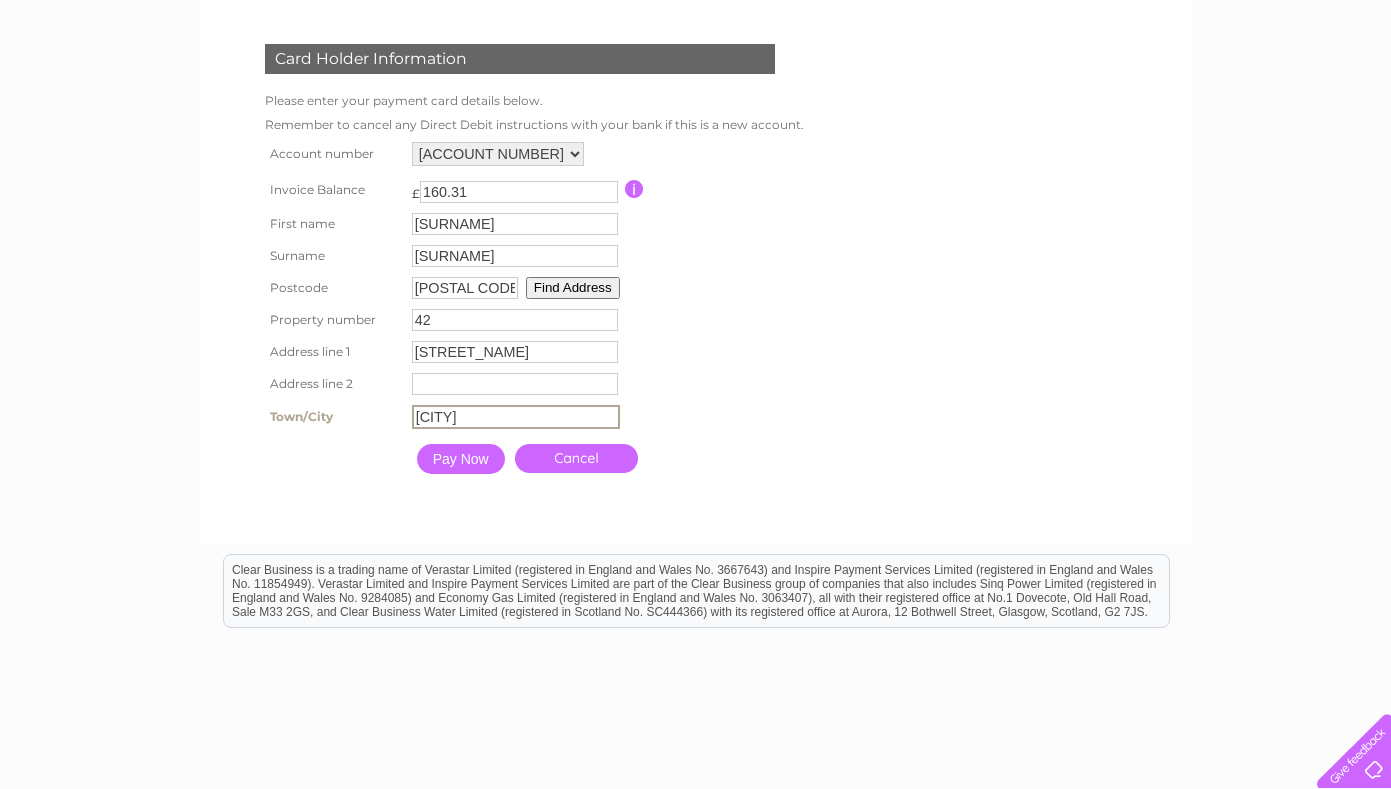 type on "Edinburgh" 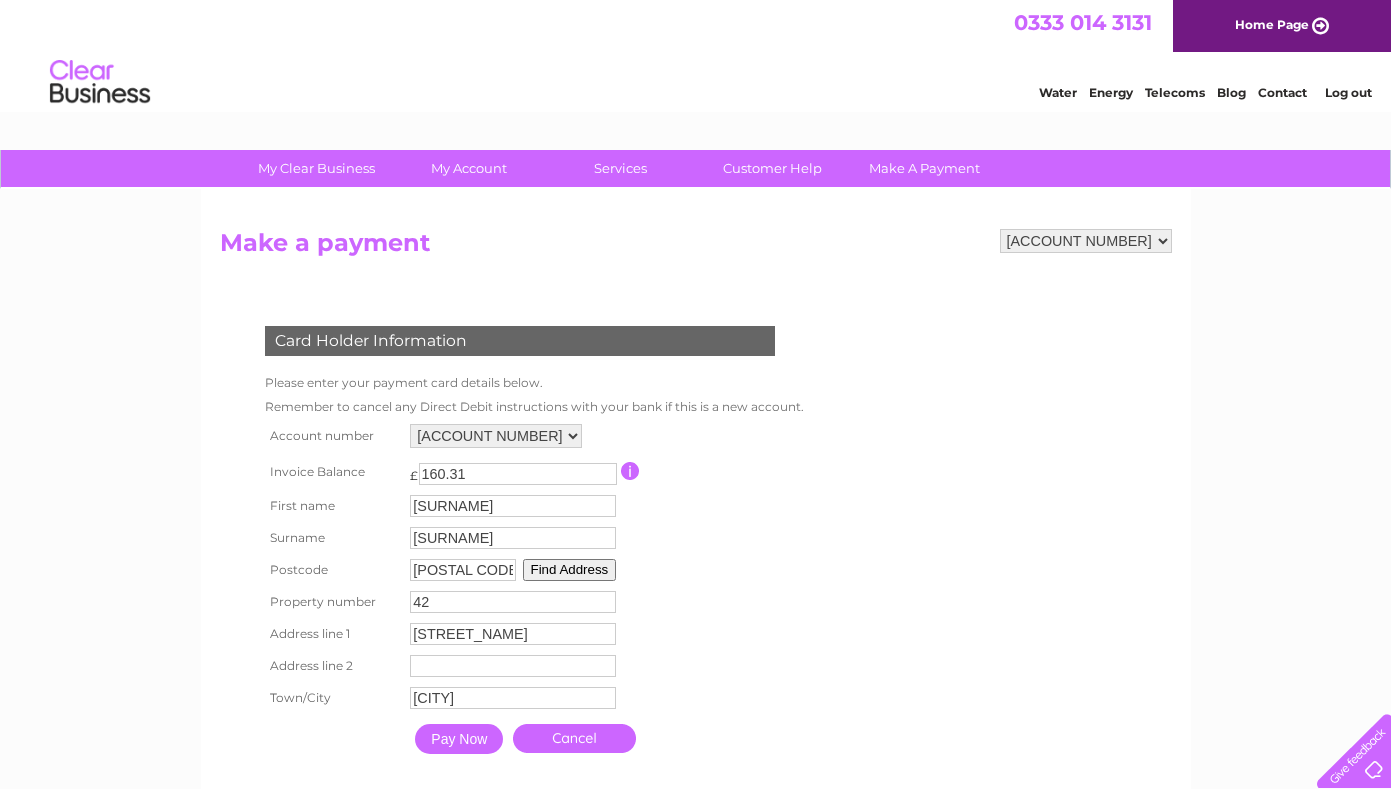 scroll, scrollTop: 0, scrollLeft: 0, axis: both 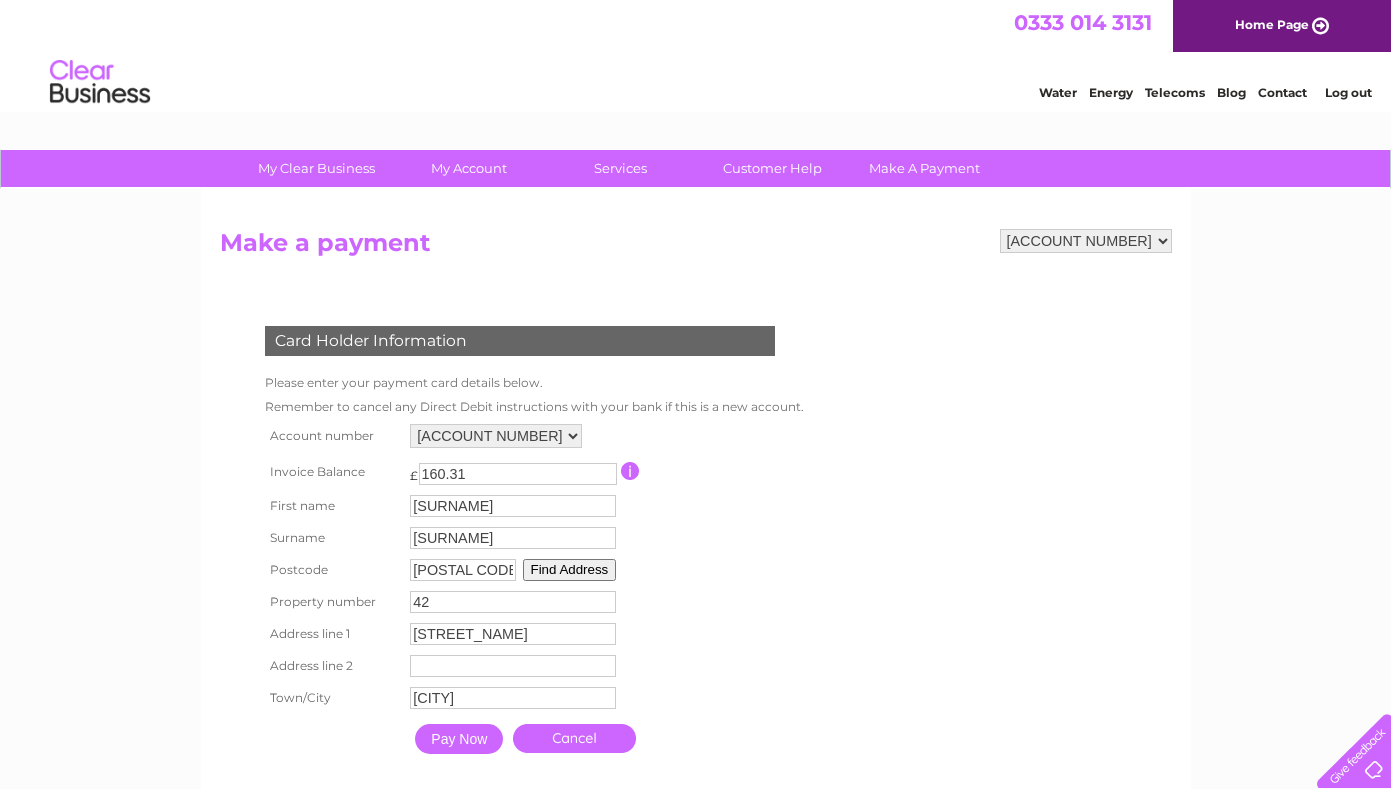 click on "Cancel" at bounding box center [574, 738] 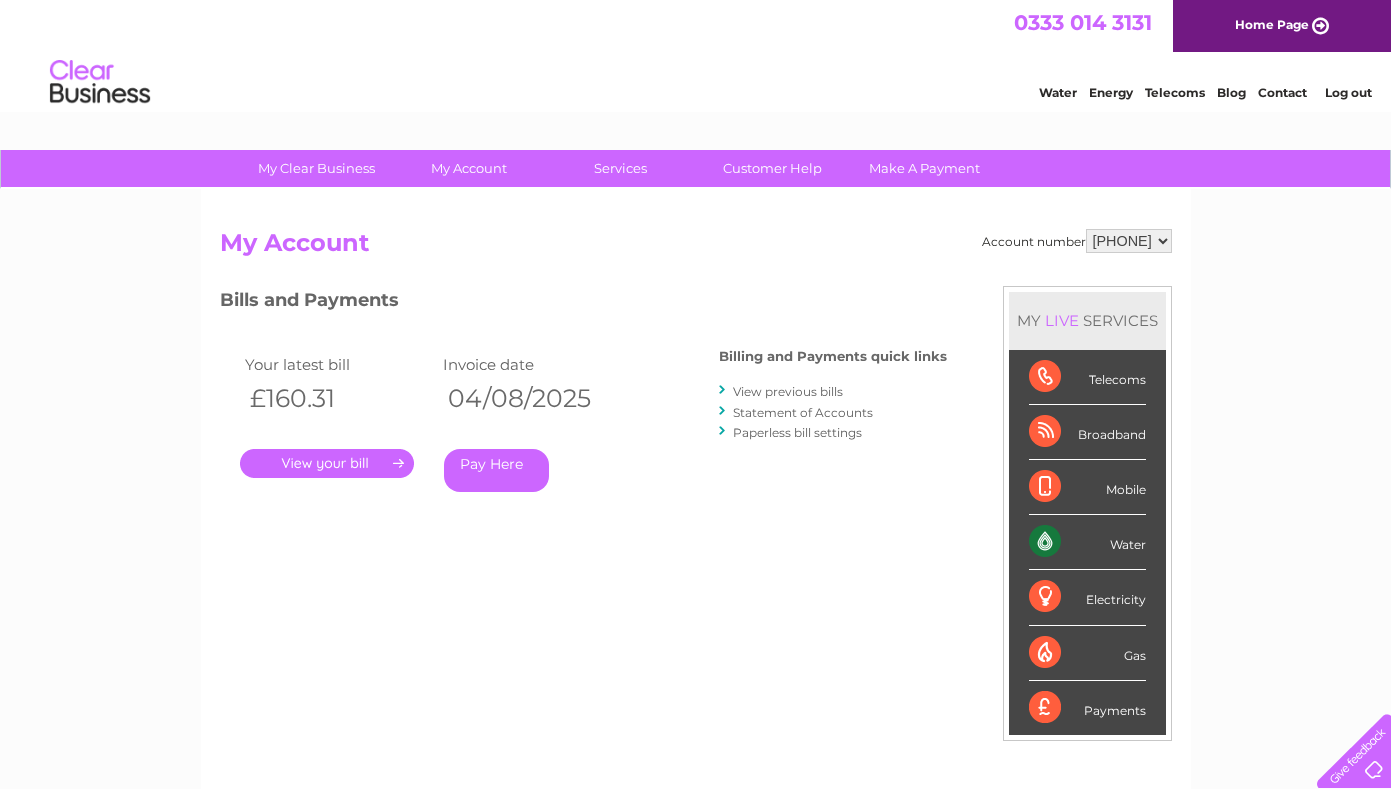 scroll, scrollTop: 0, scrollLeft: 0, axis: both 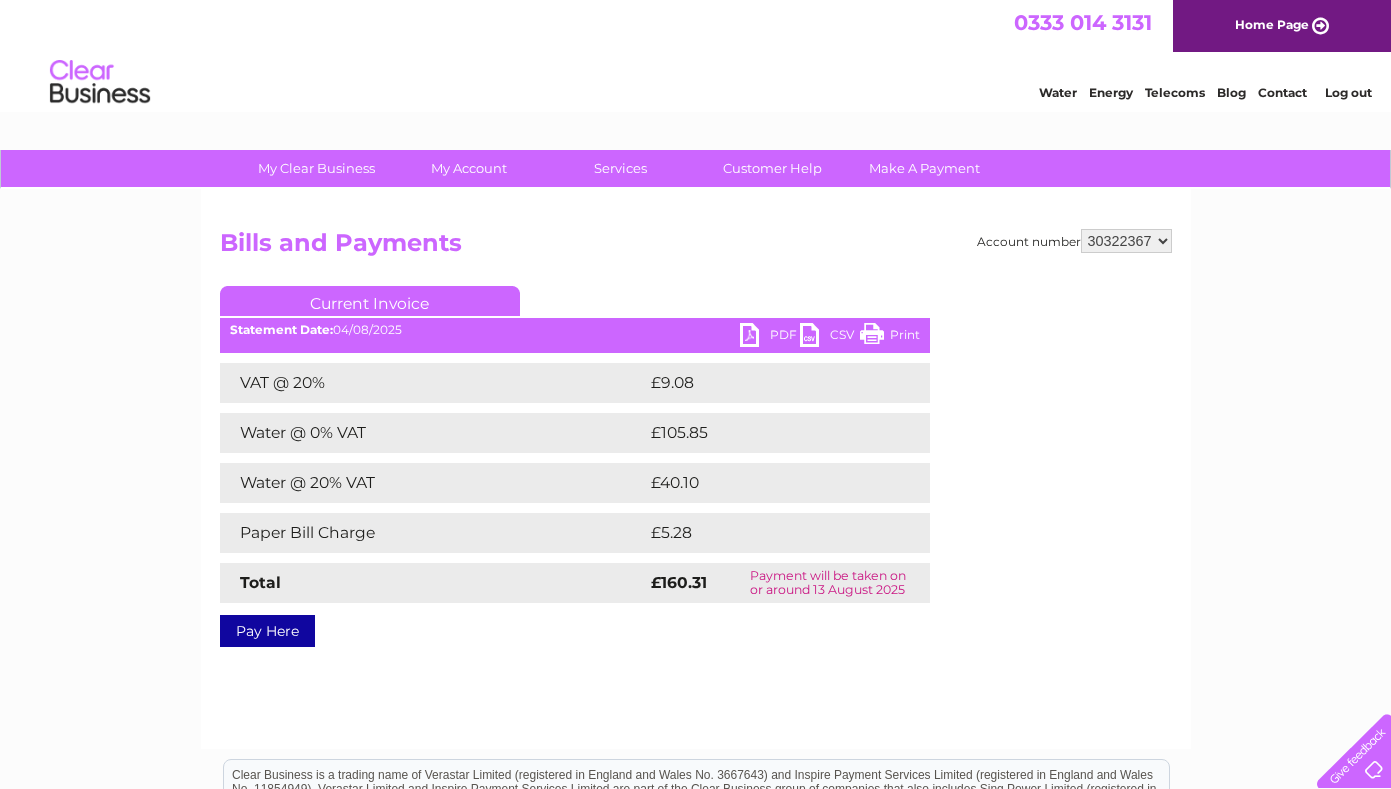 click on "£105.85" at bounding box center [769, 433] 